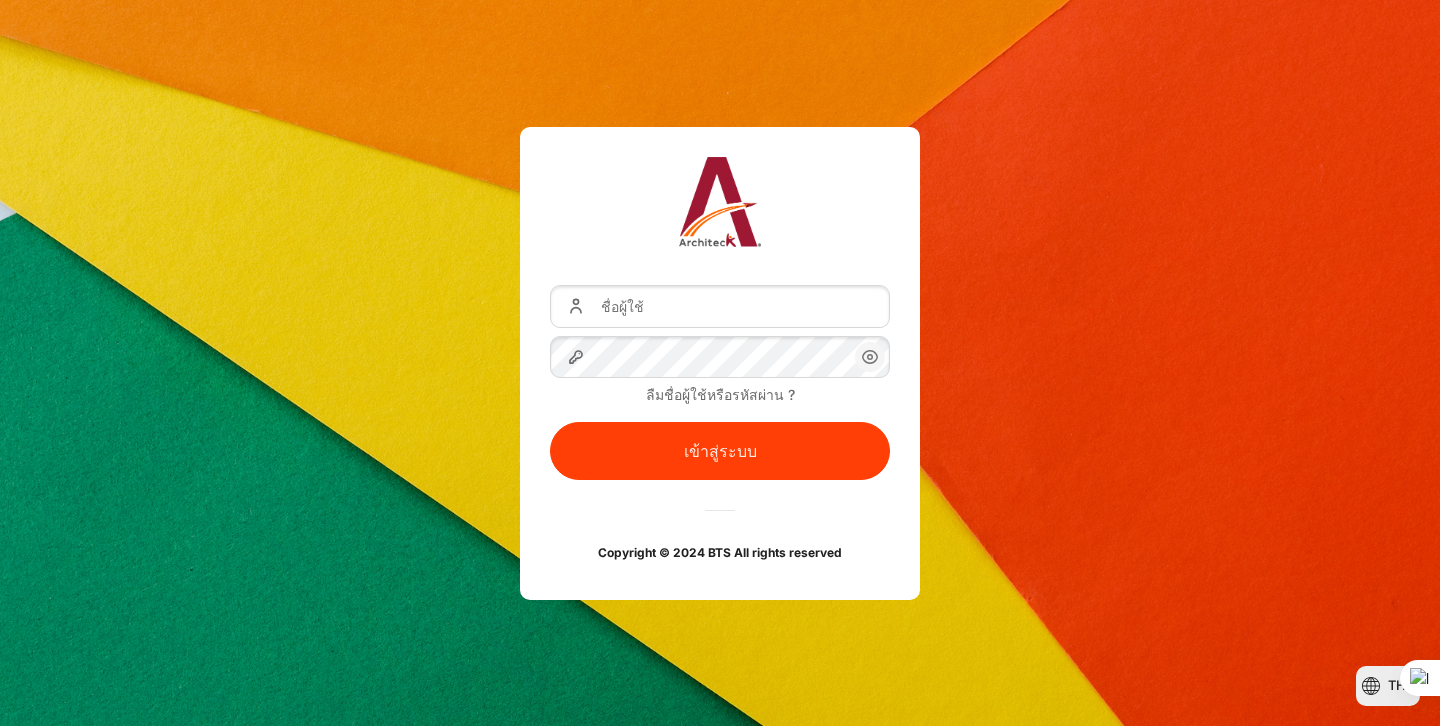 scroll, scrollTop: 0, scrollLeft: 0, axis: both 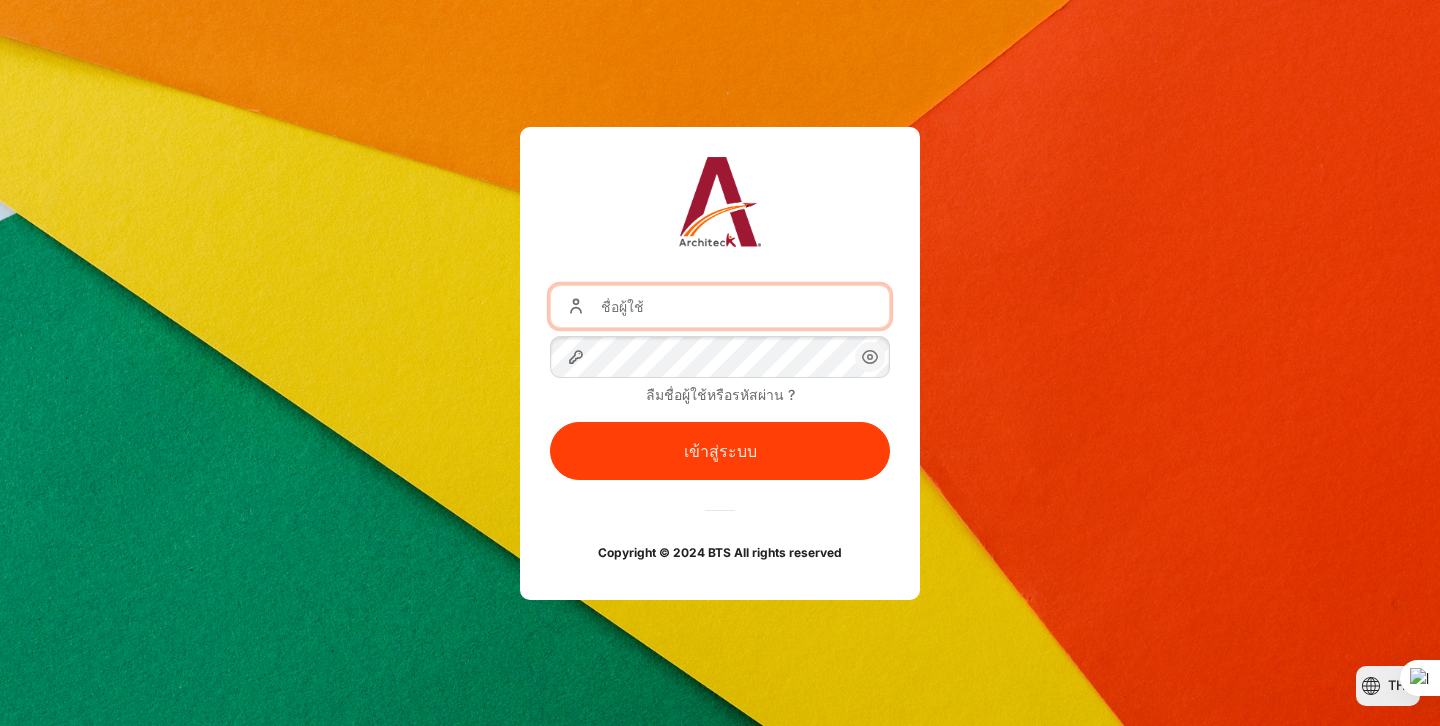 click on "ชื่อผู้ใช้" at bounding box center (720, 306) 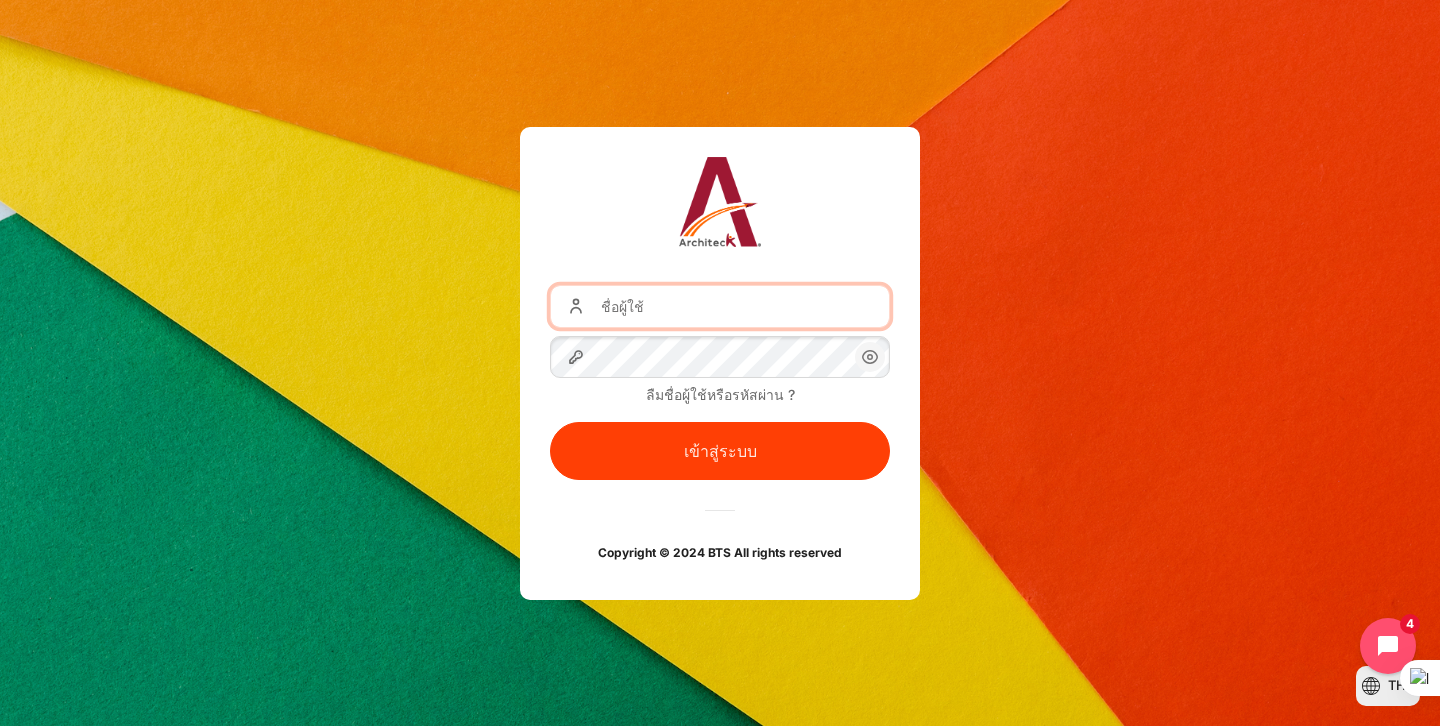 type on "[USERNAME]@example.com" 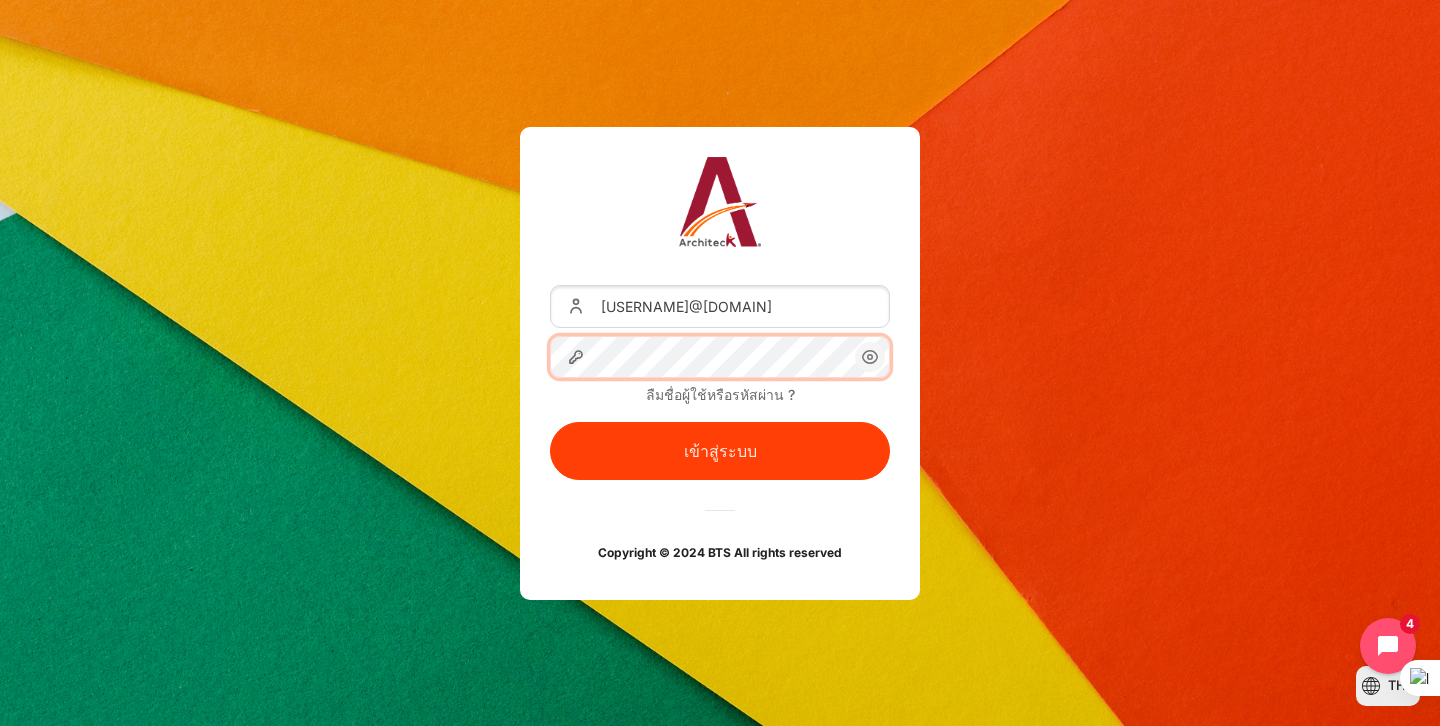 click on "เข้าสู่ระบบ" at bounding box center [720, 451] 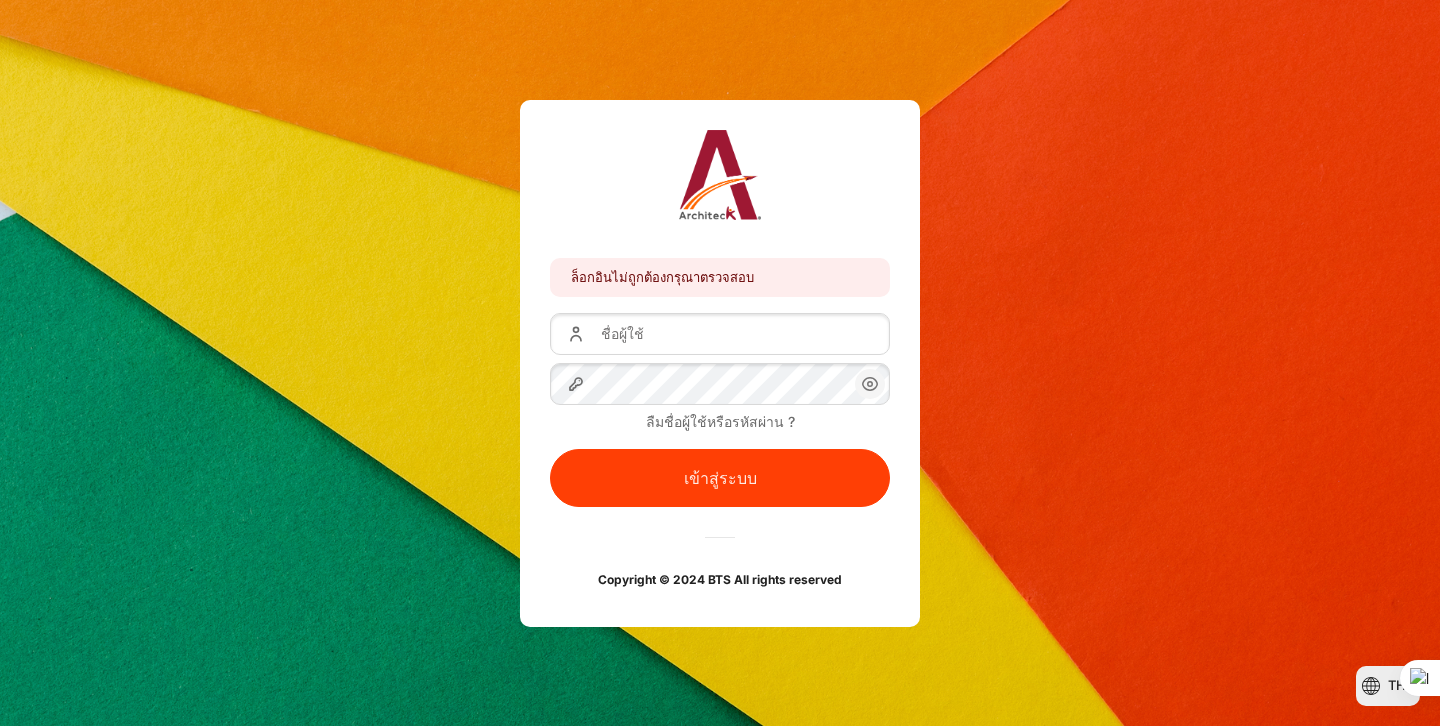 scroll, scrollTop: 0, scrollLeft: 0, axis: both 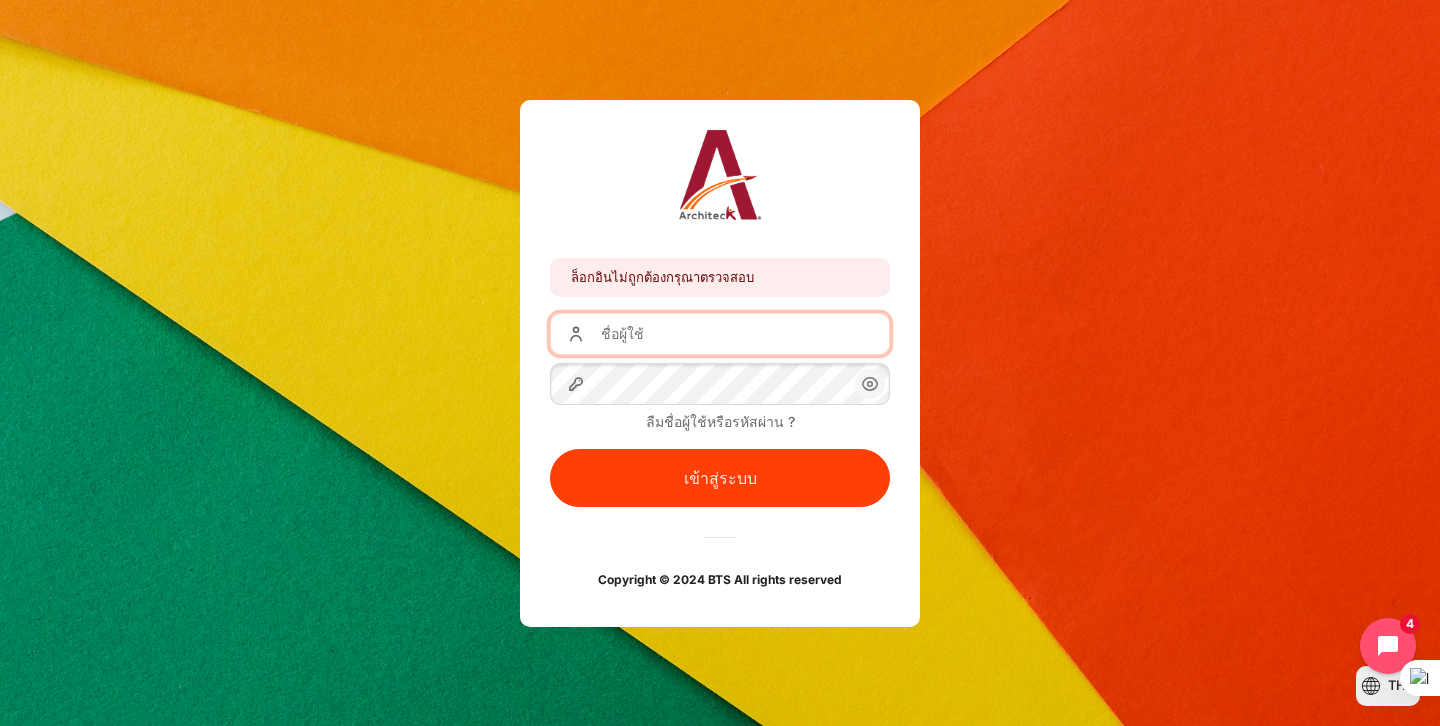 click on "ชื่อผู้ใช้" at bounding box center [720, 334] 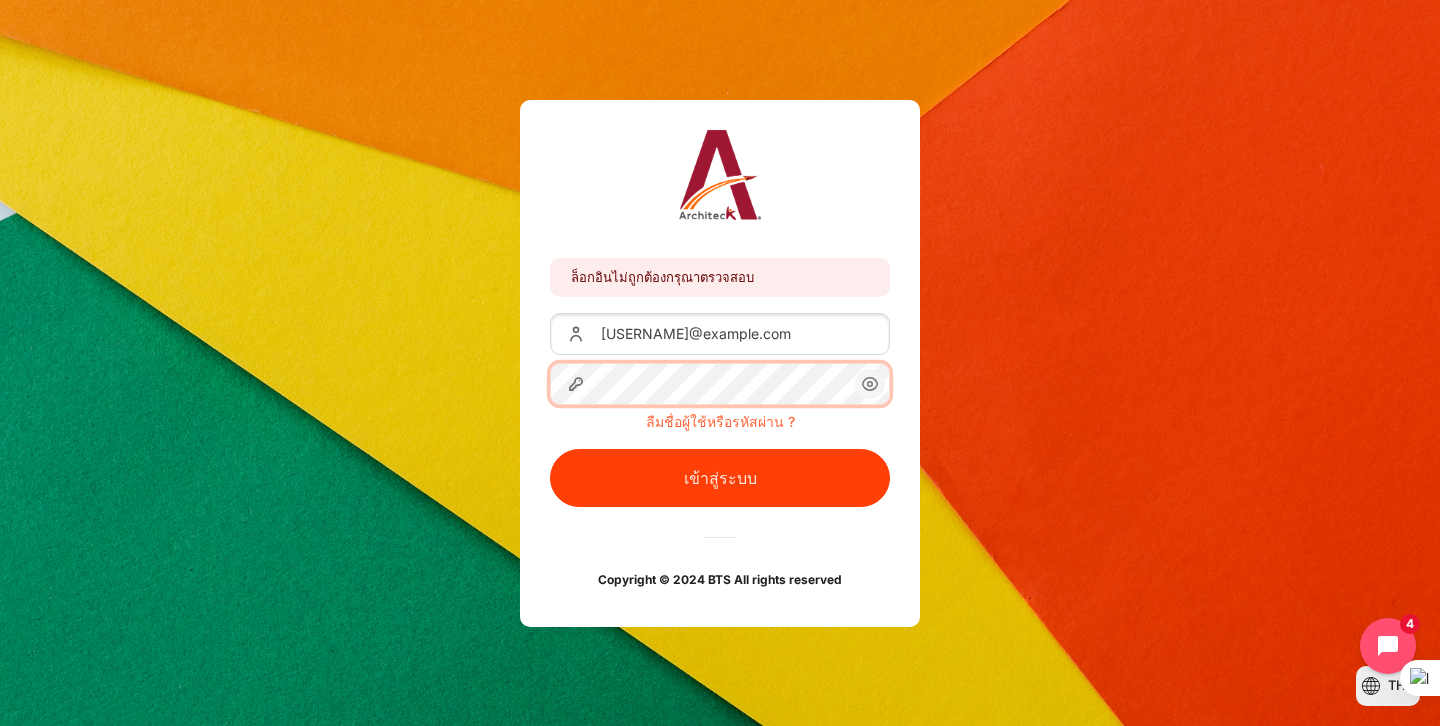 click on "เข้าสู่ระบบ" at bounding box center (720, 478) 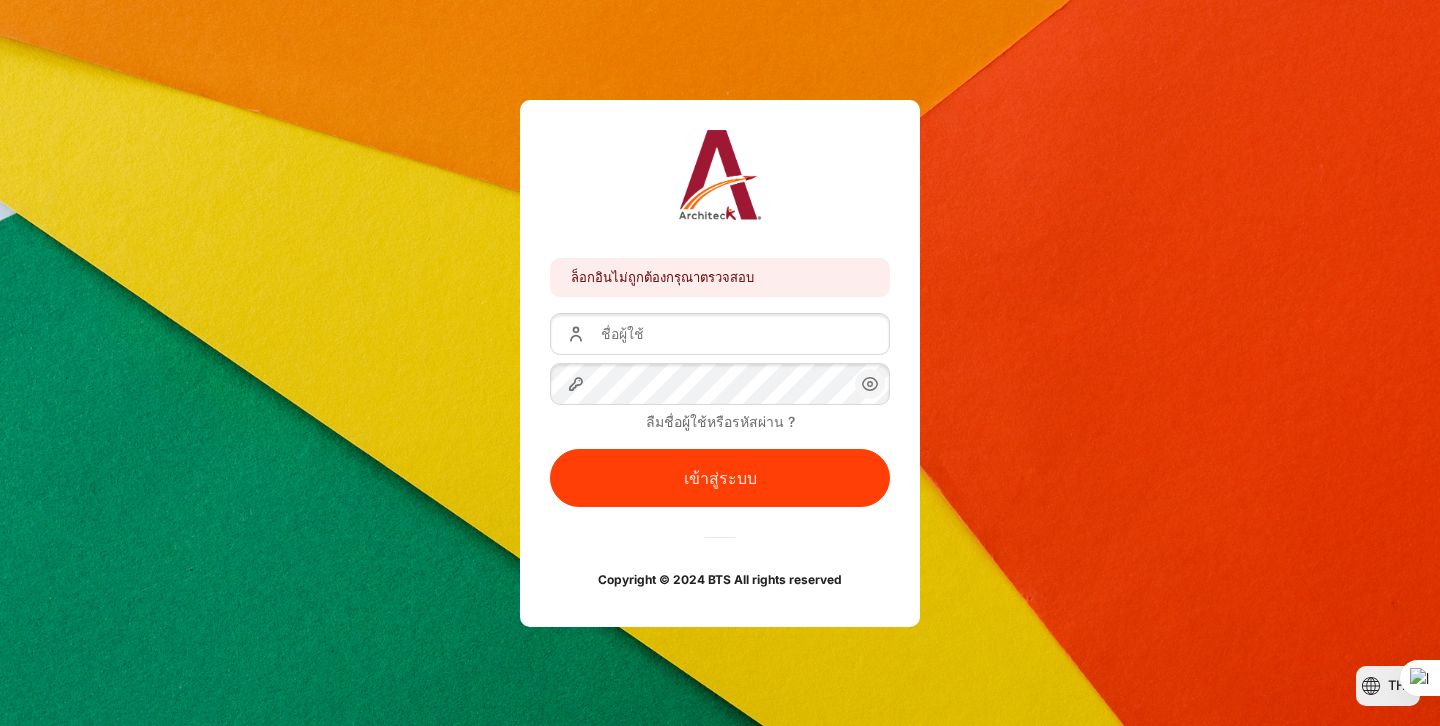 scroll, scrollTop: 0, scrollLeft: 0, axis: both 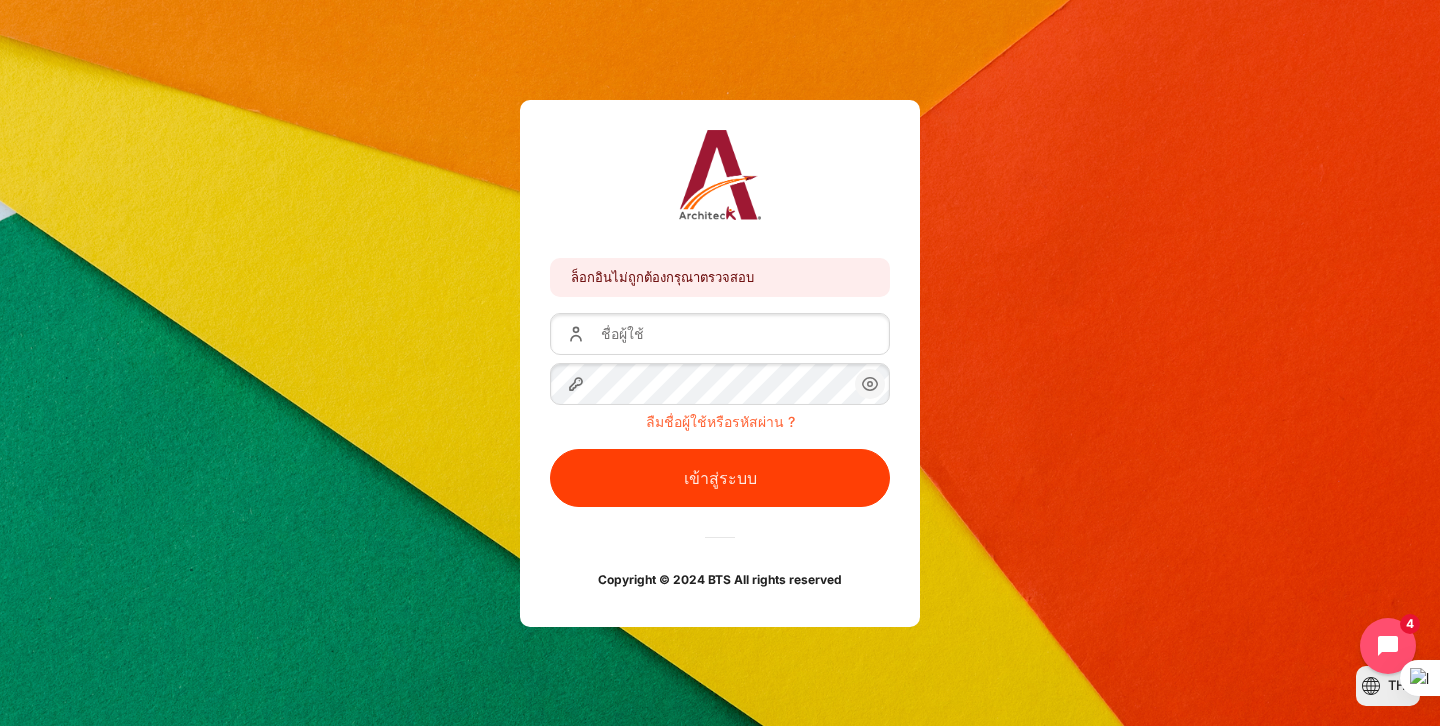 click on "ลืมชื่อผู้ใช้หรือรหัสผ่าน ?" at bounding box center [720, 421] 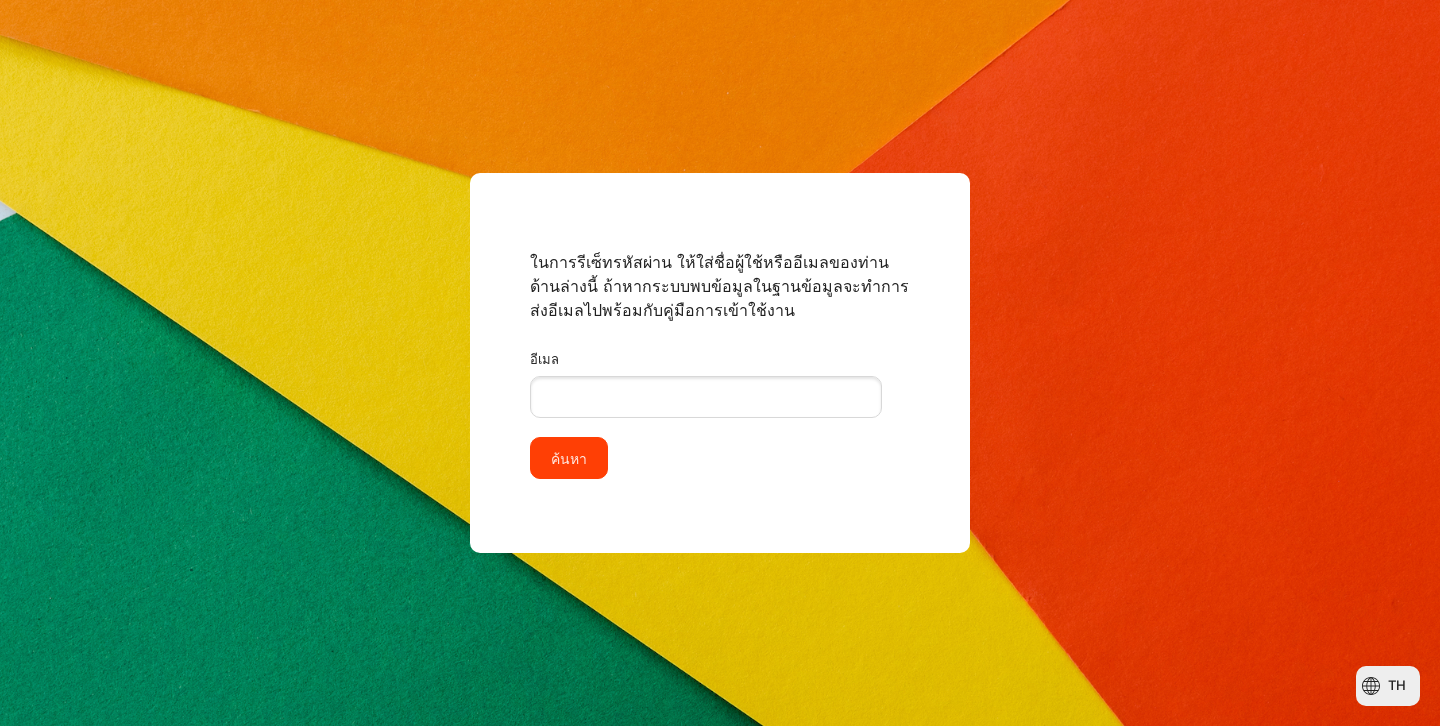 scroll, scrollTop: 0, scrollLeft: 0, axis: both 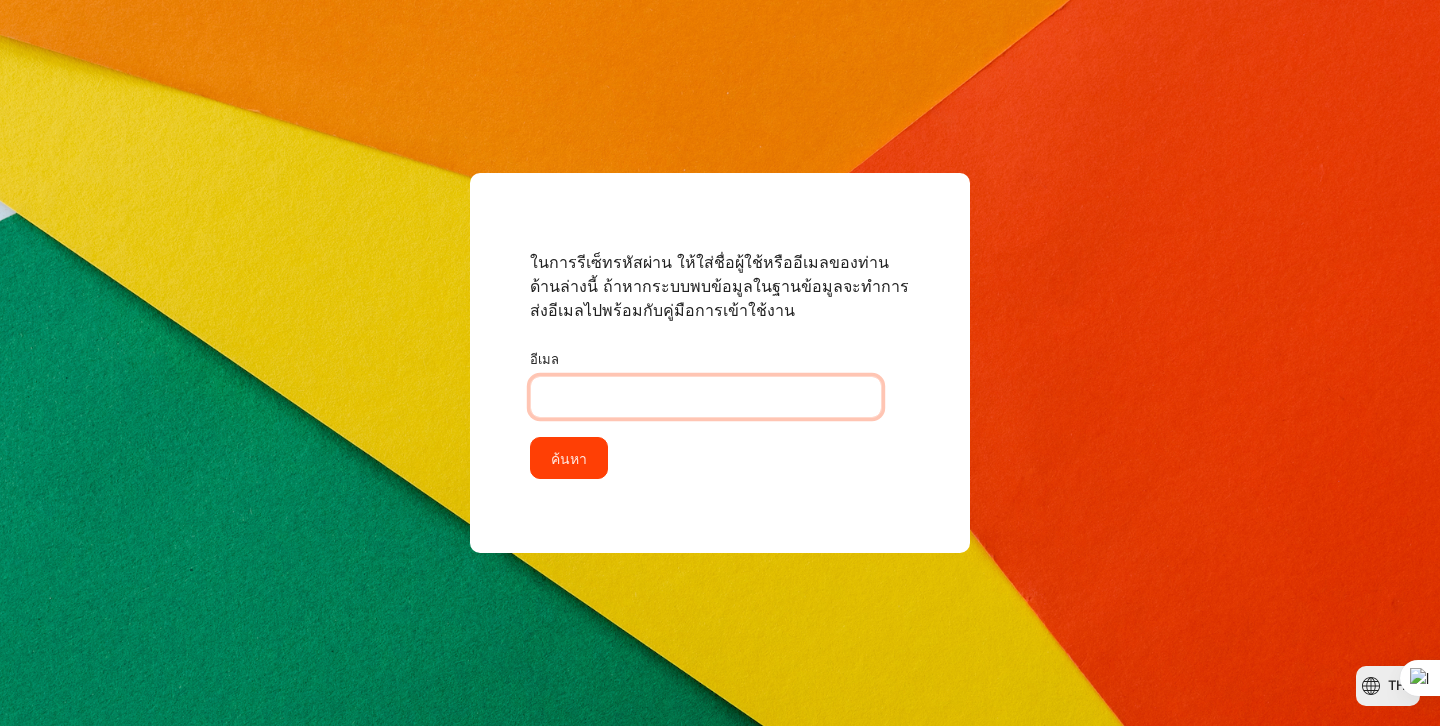 click on "อีเมล" at bounding box center [706, 397] 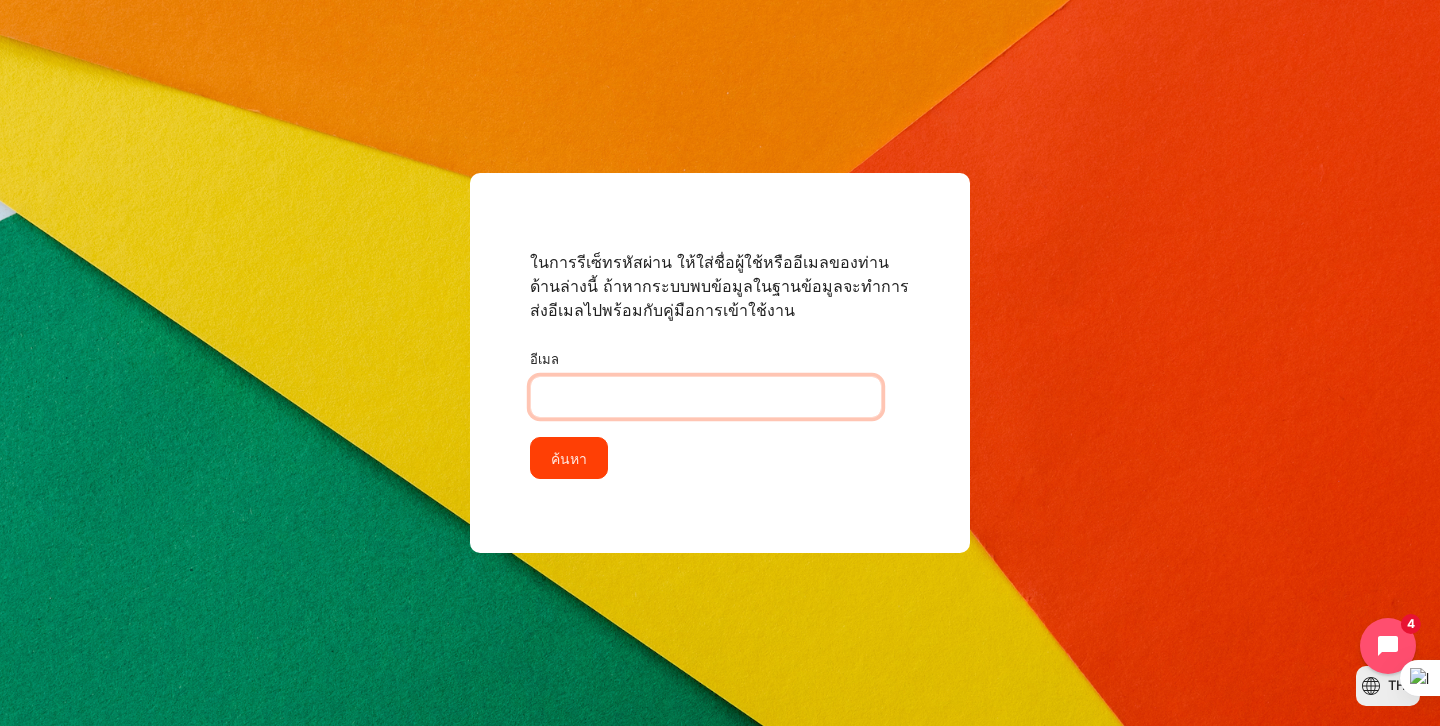 type on "[USERNAME]@example.com" 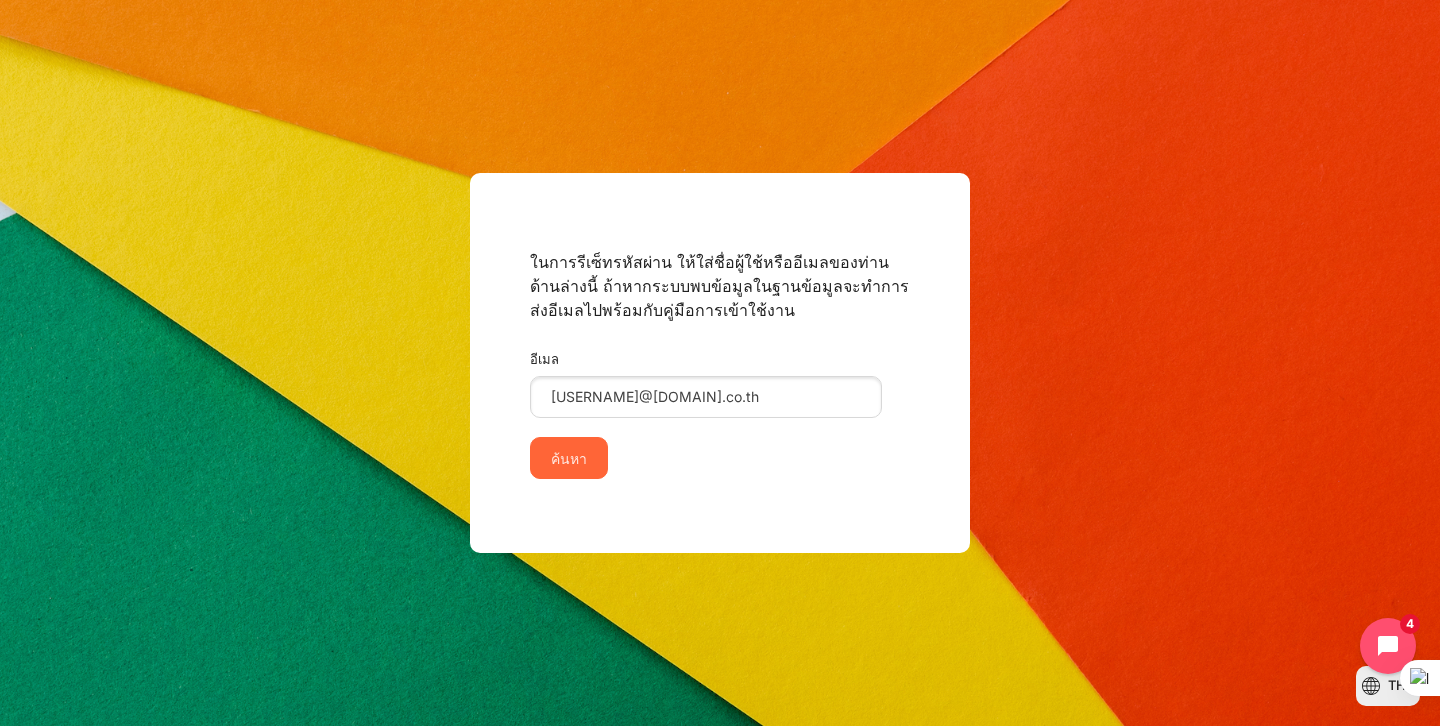 click on "ค้นหา" at bounding box center [569, 458] 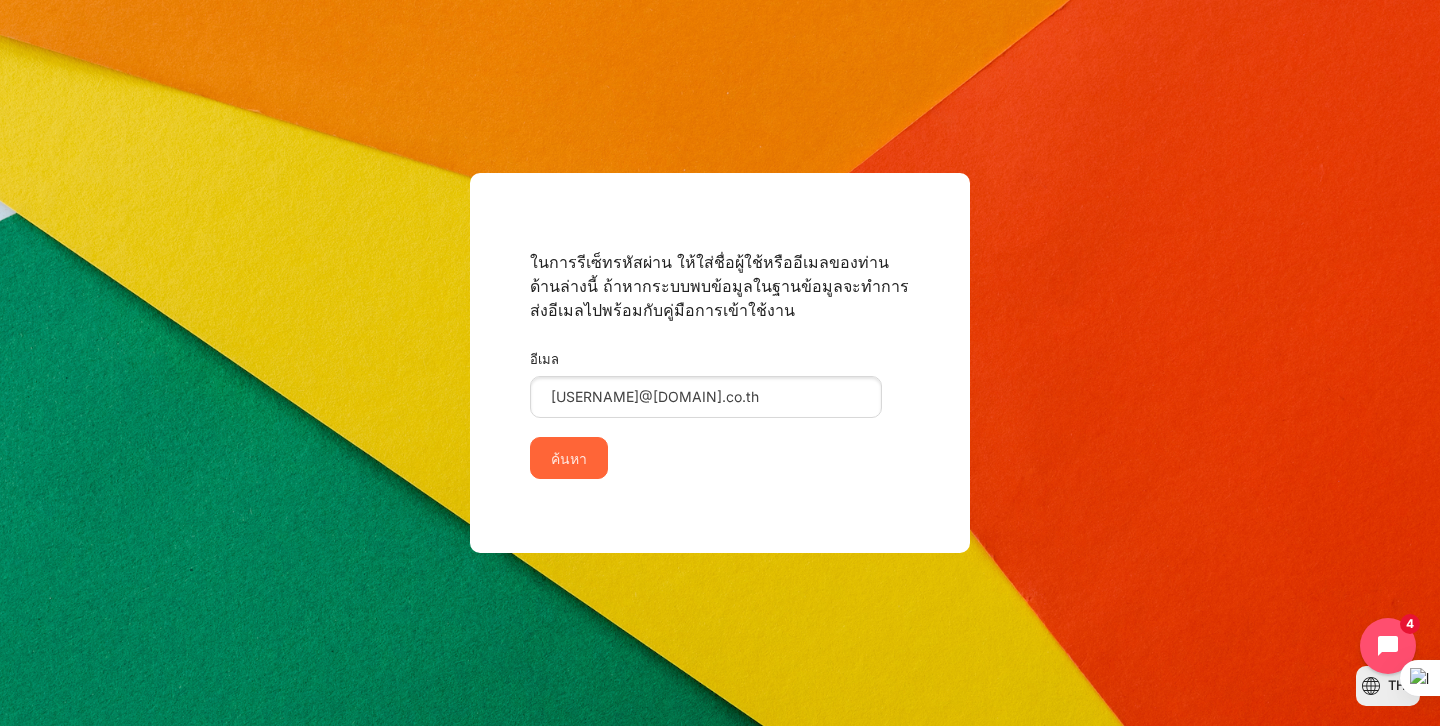 click on "ค้นหา" at bounding box center [569, 458] 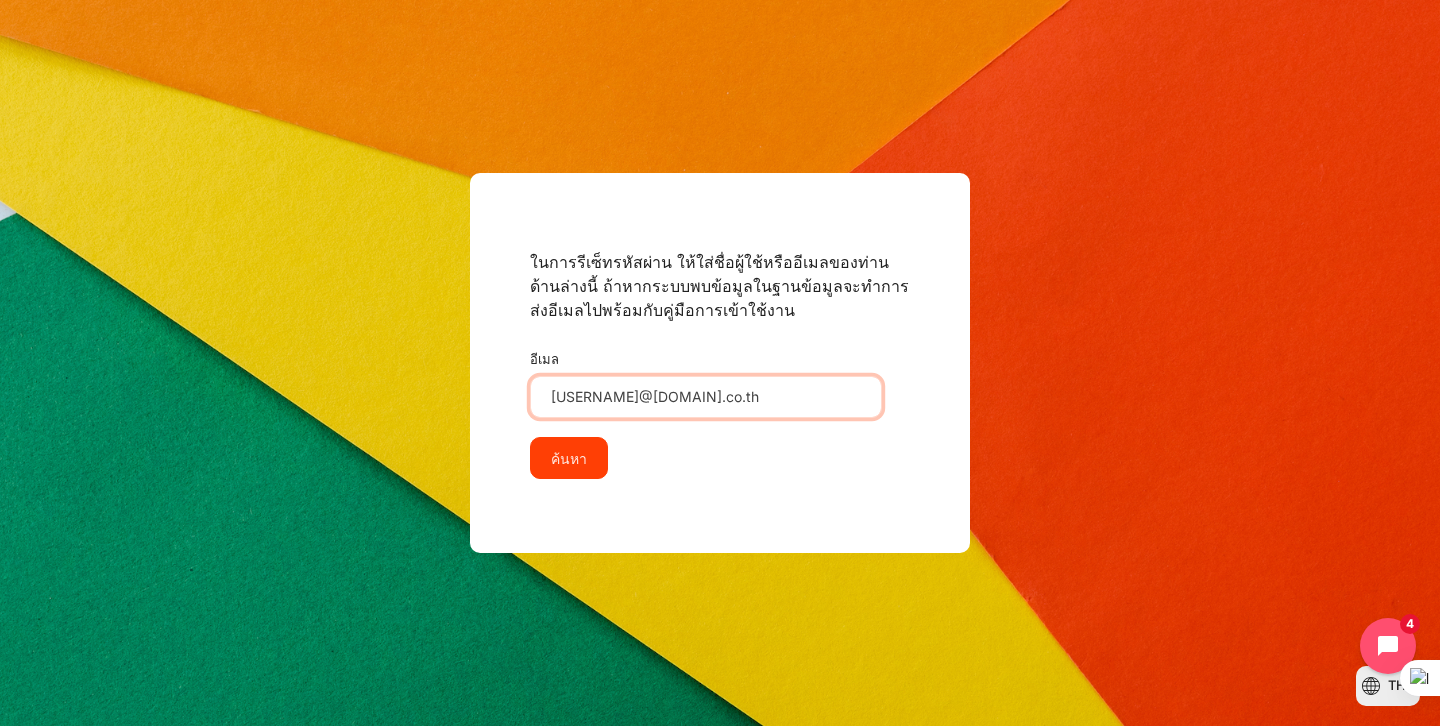 click on "[USERNAME]@example.com" at bounding box center (706, 397) 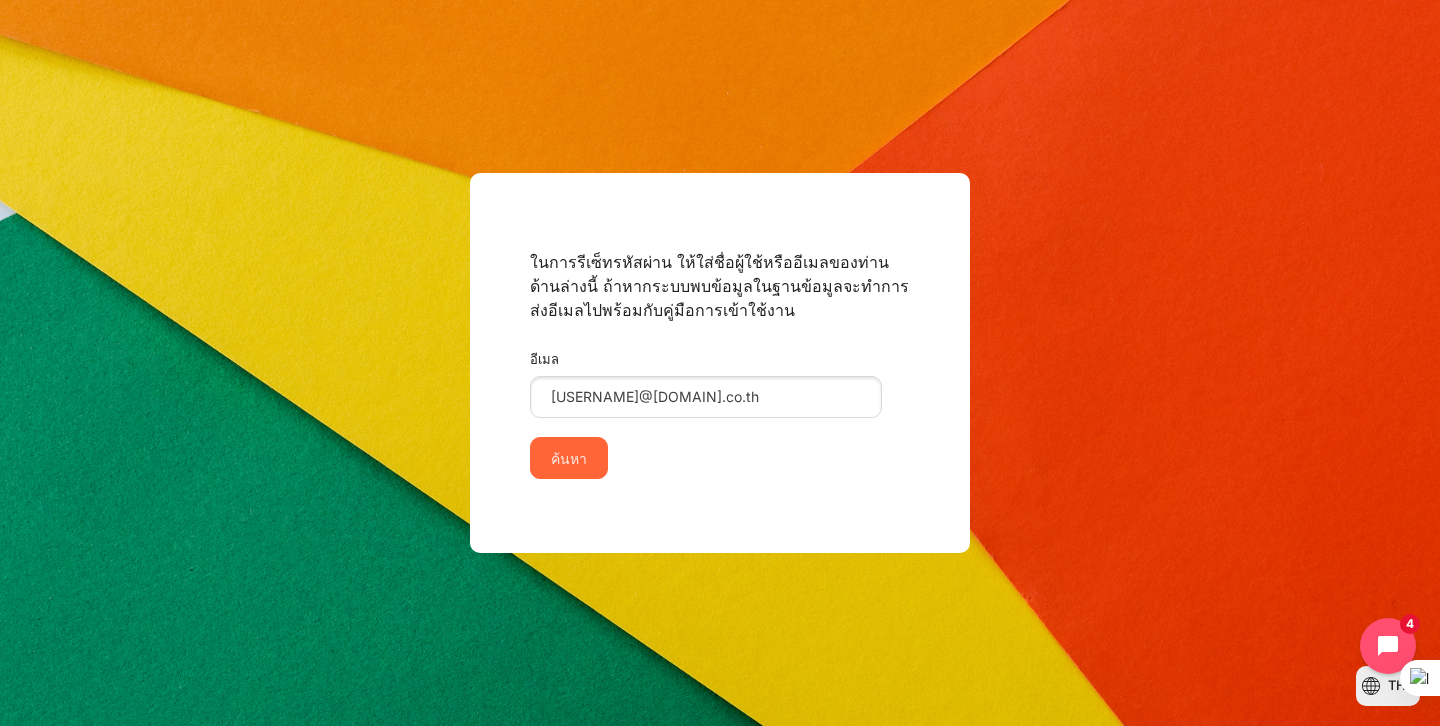click on "ค้นหา" at bounding box center [569, 458] 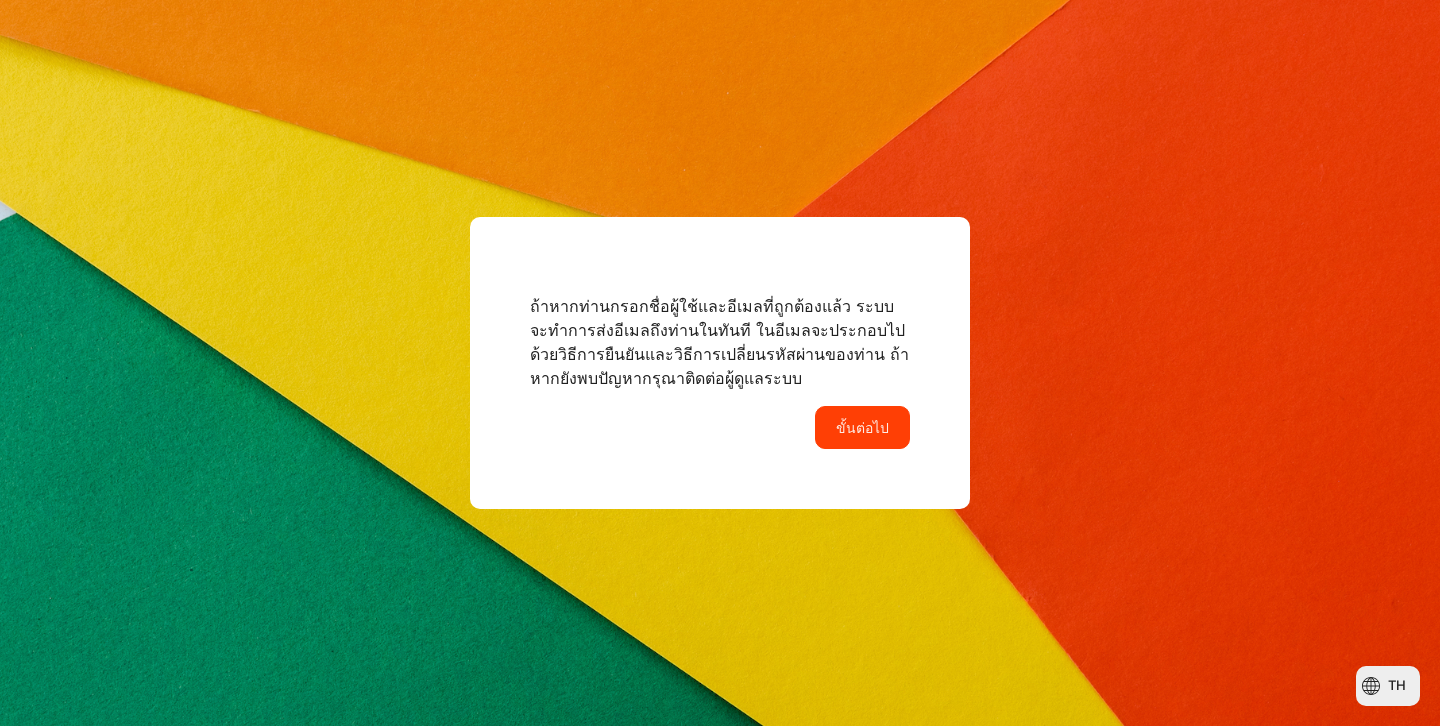 scroll, scrollTop: 0, scrollLeft: 0, axis: both 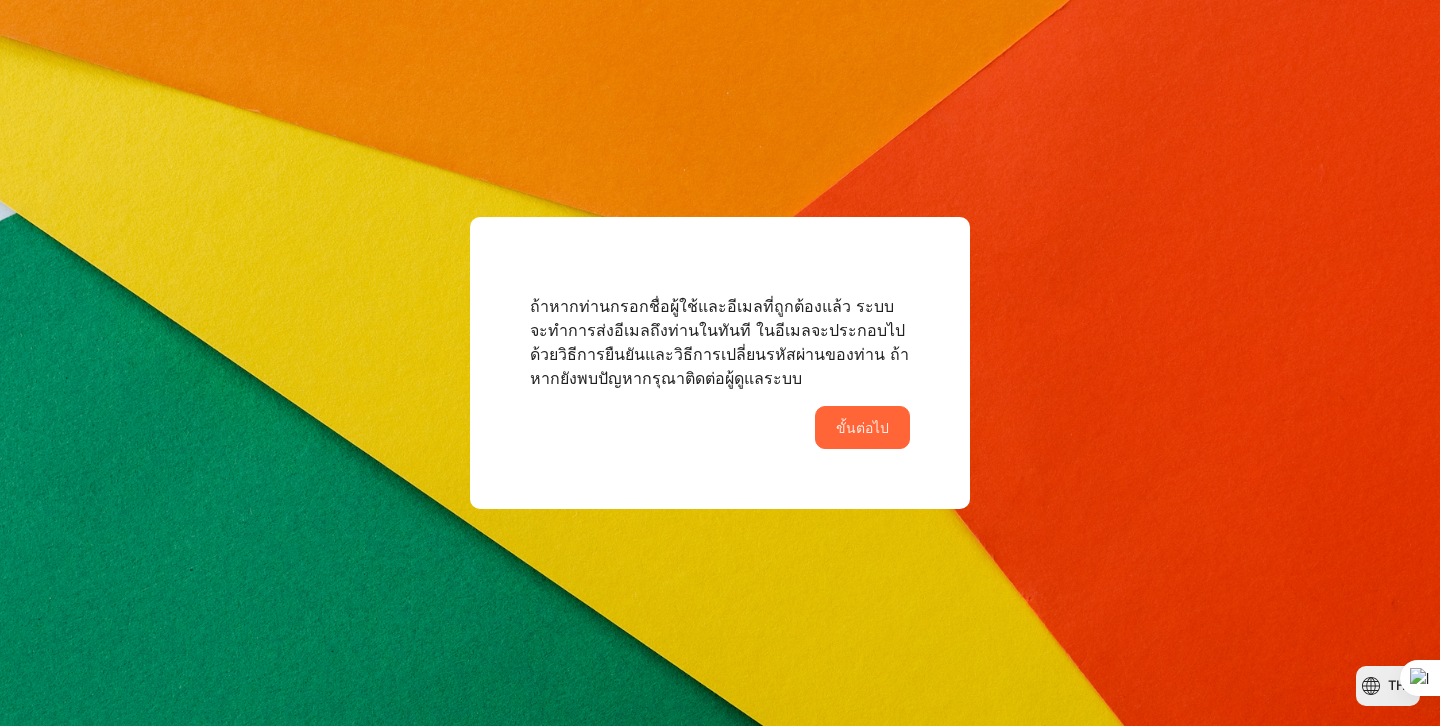 click on "ขั้นต่อไป" at bounding box center [862, 427] 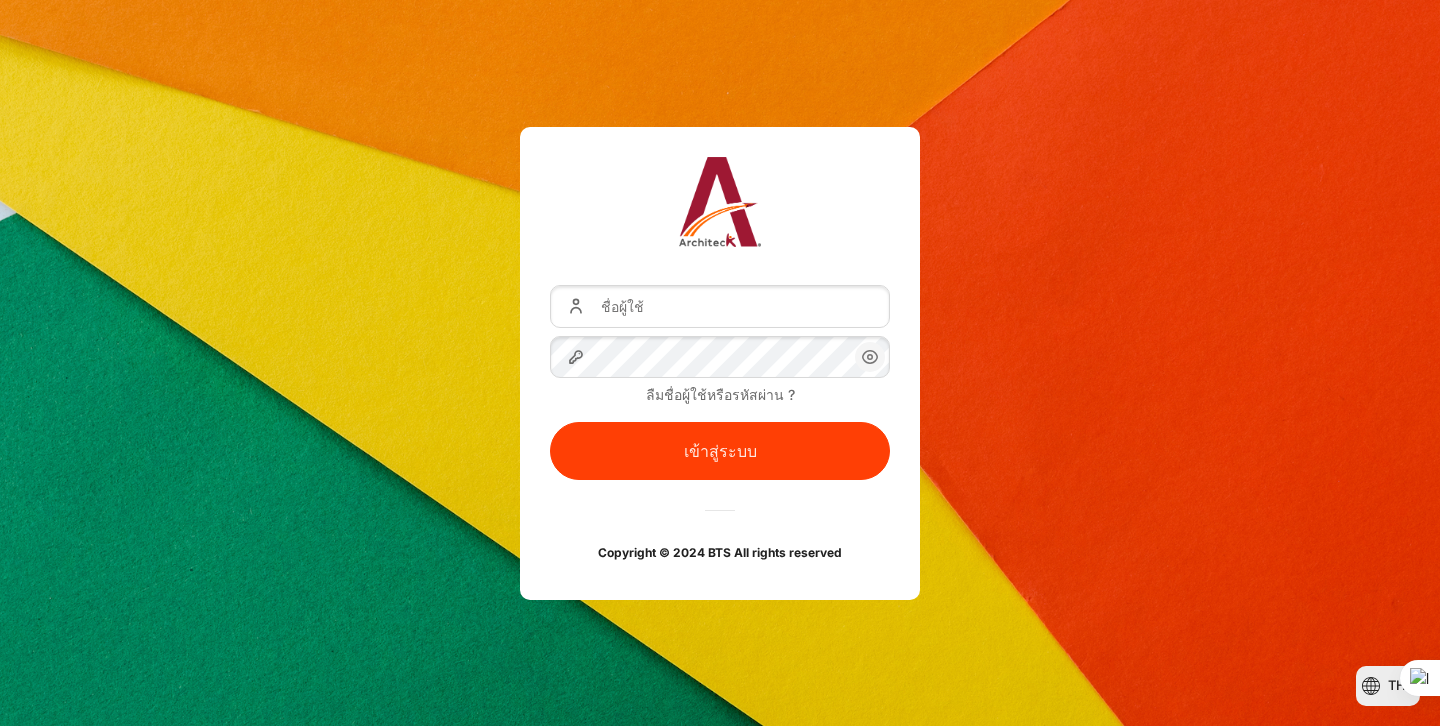 scroll, scrollTop: 0, scrollLeft: 0, axis: both 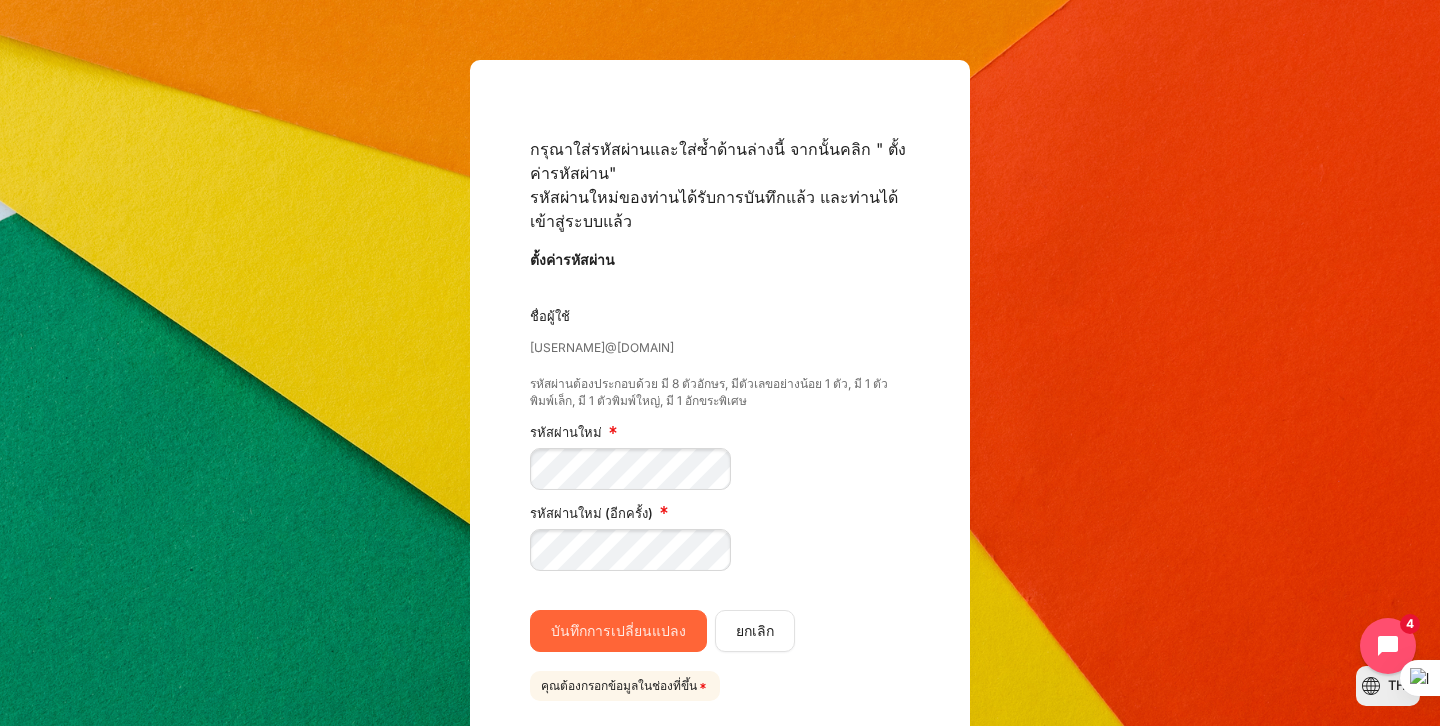 click on "บันทึกการเปลี่ยนแปลง" at bounding box center (618, 631) 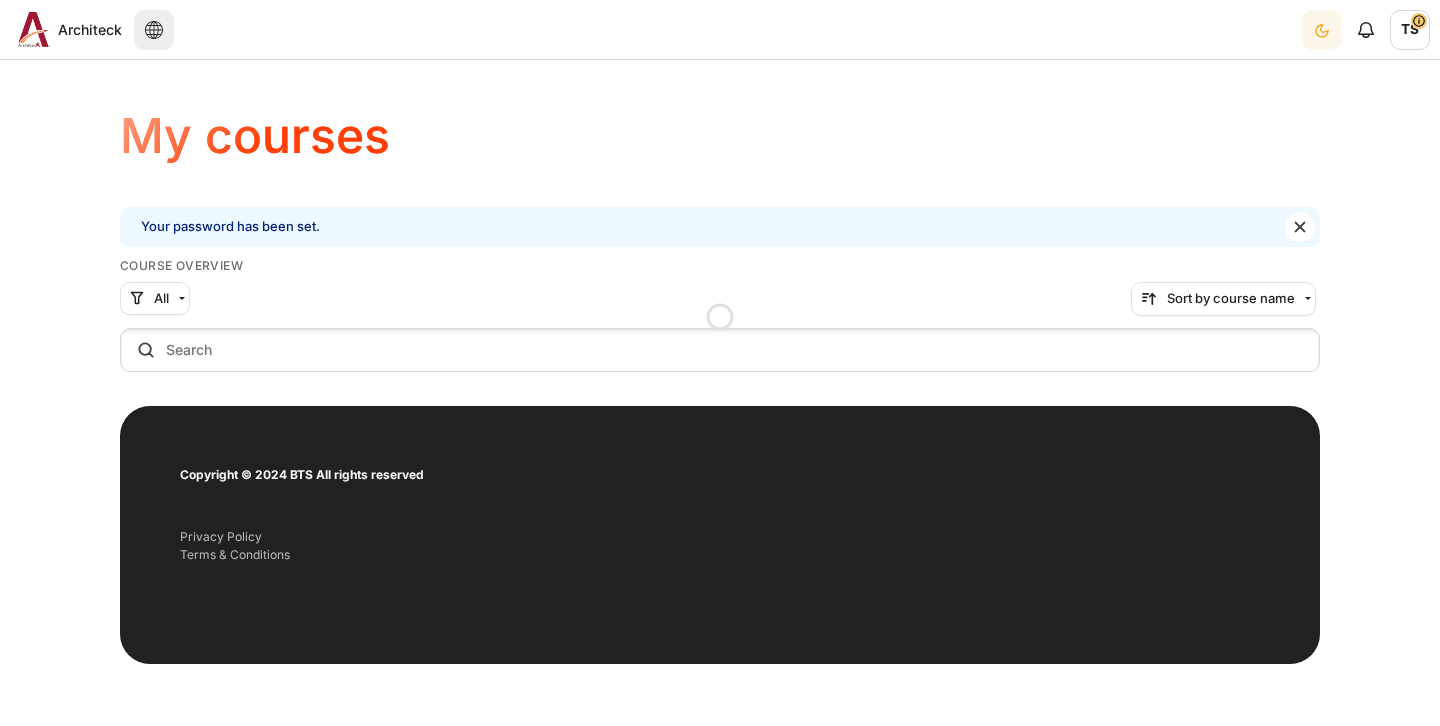 scroll, scrollTop: 0, scrollLeft: 0, axis: both 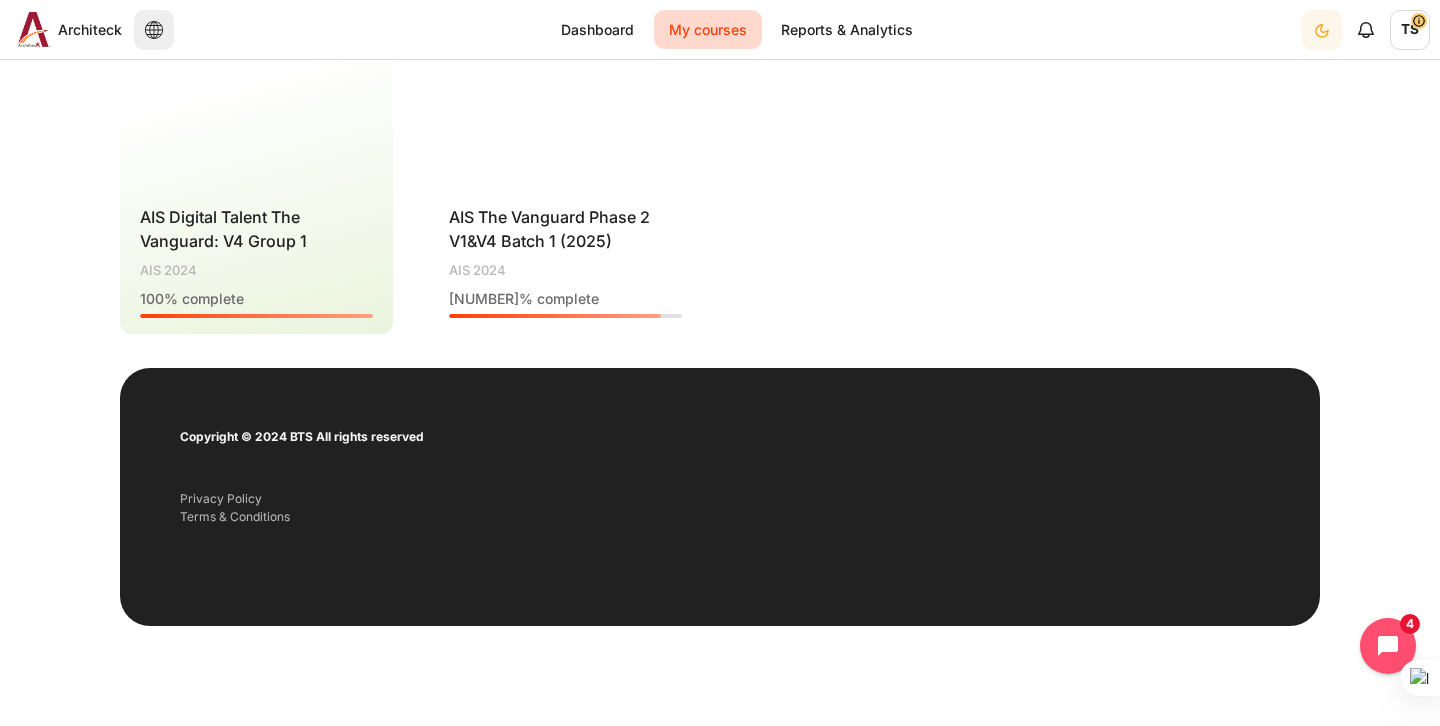 click at bounding box center [565, 89] 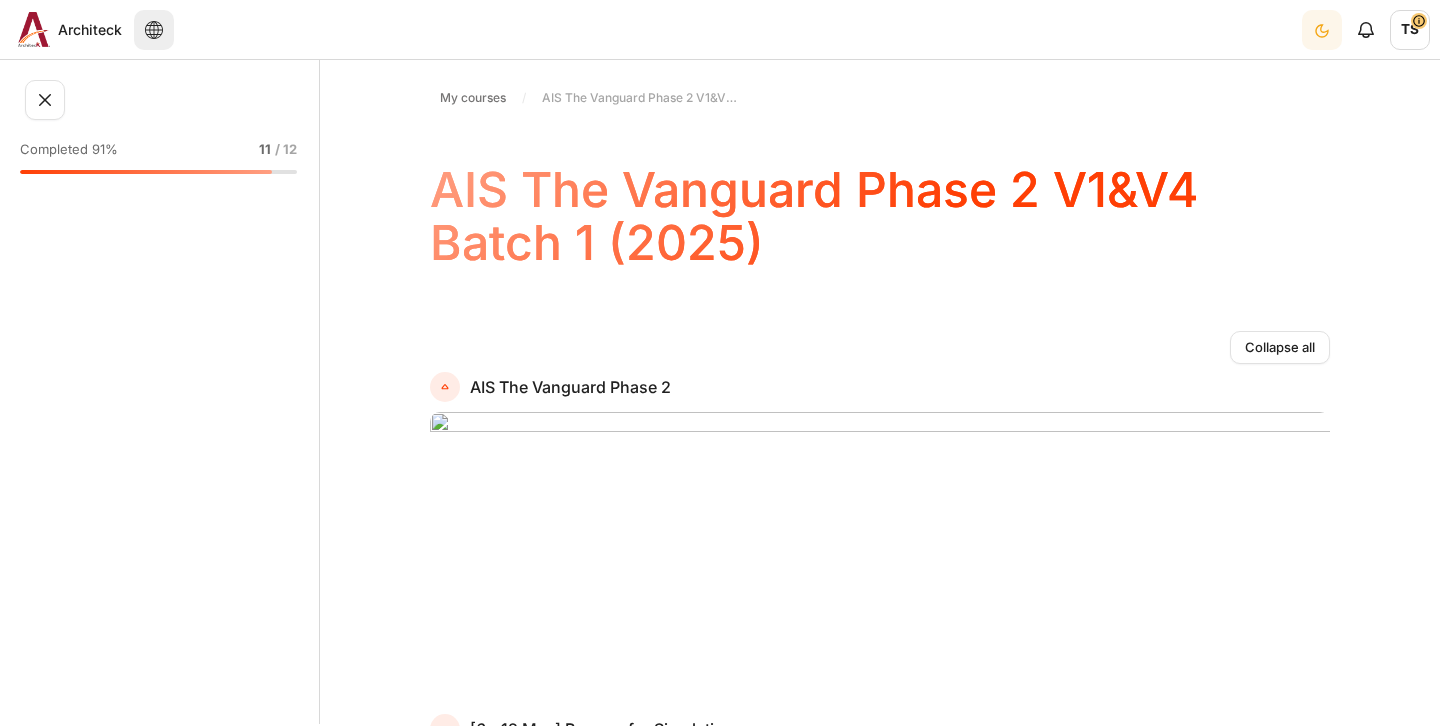 scroll, scrollTop: 0, scrollLeft: 0, axis: both 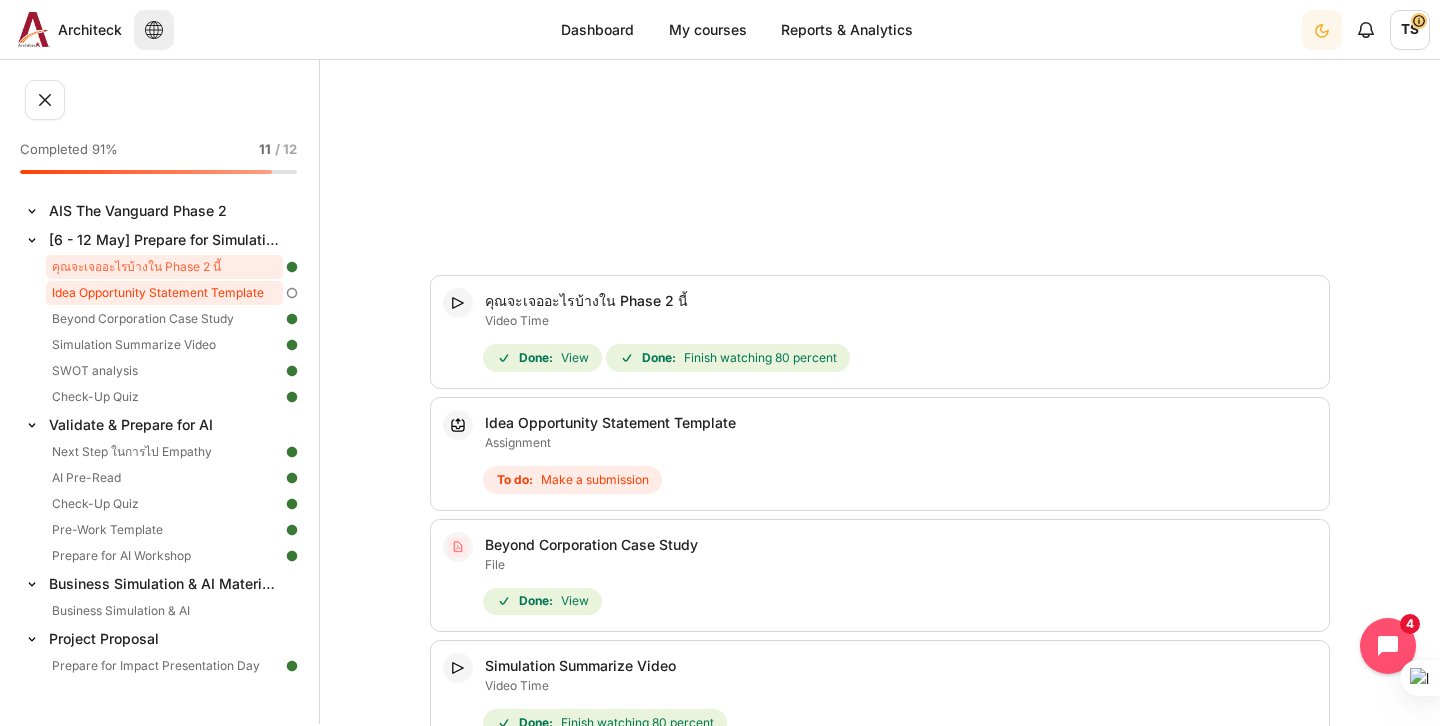 click on "Idea Opportunity Statement Template" at bounding box center (164, 293) 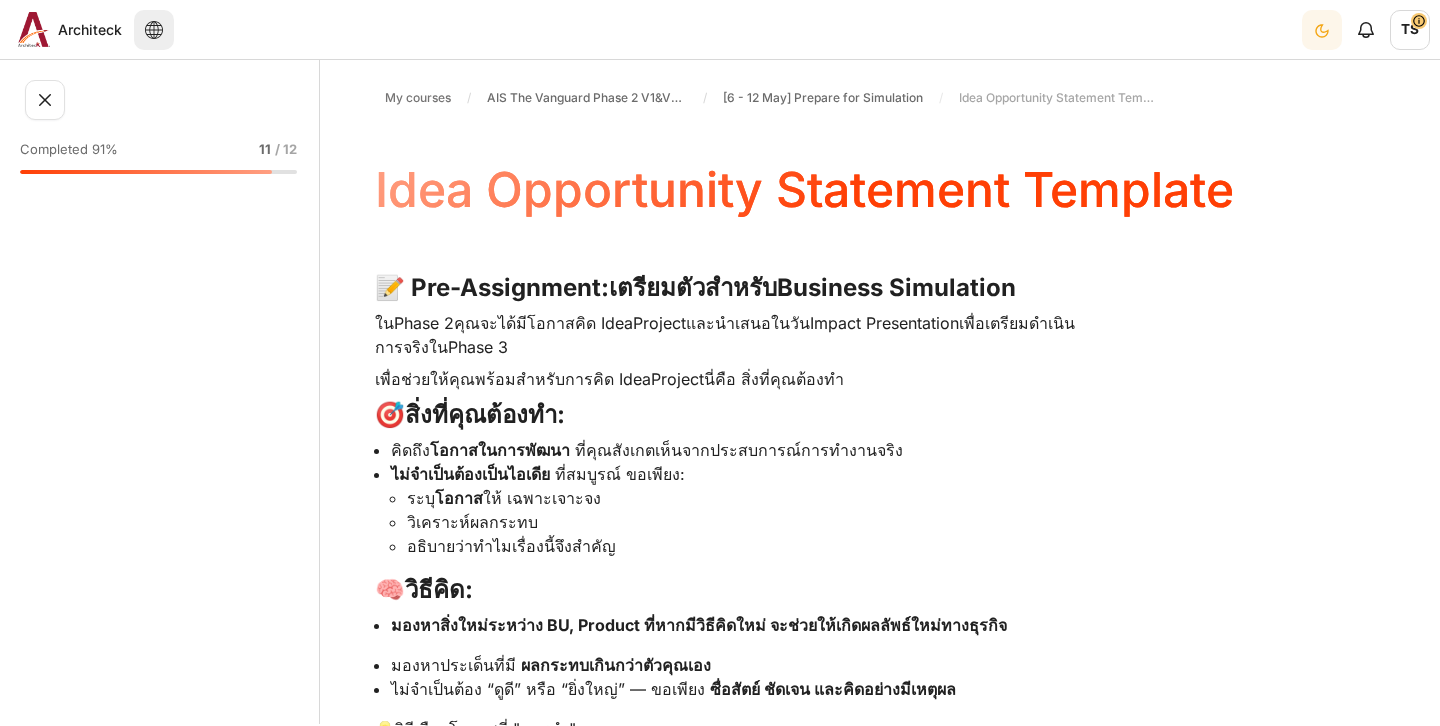 scroll, scrollTop: 0, scrollLeft: 0, axis: both 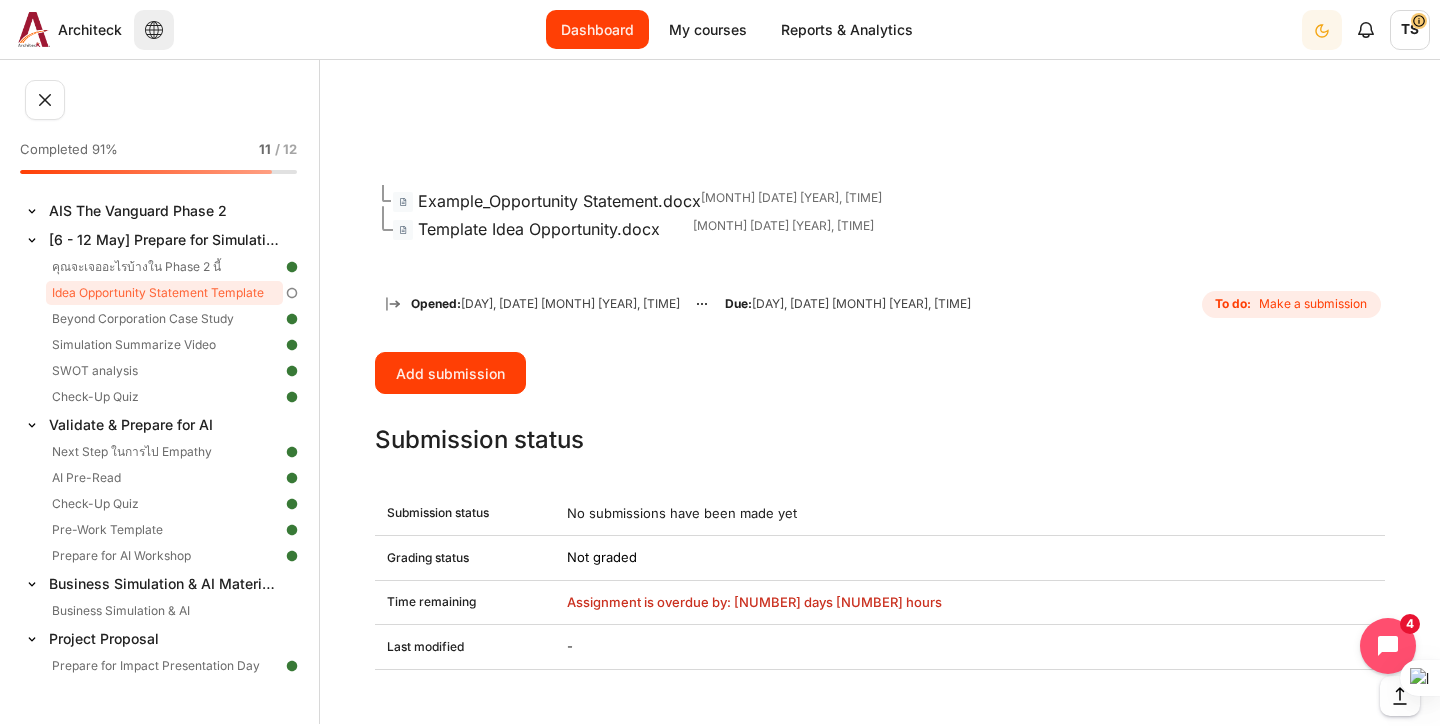 click on "Dashboard" at bounding box center [597, 29] 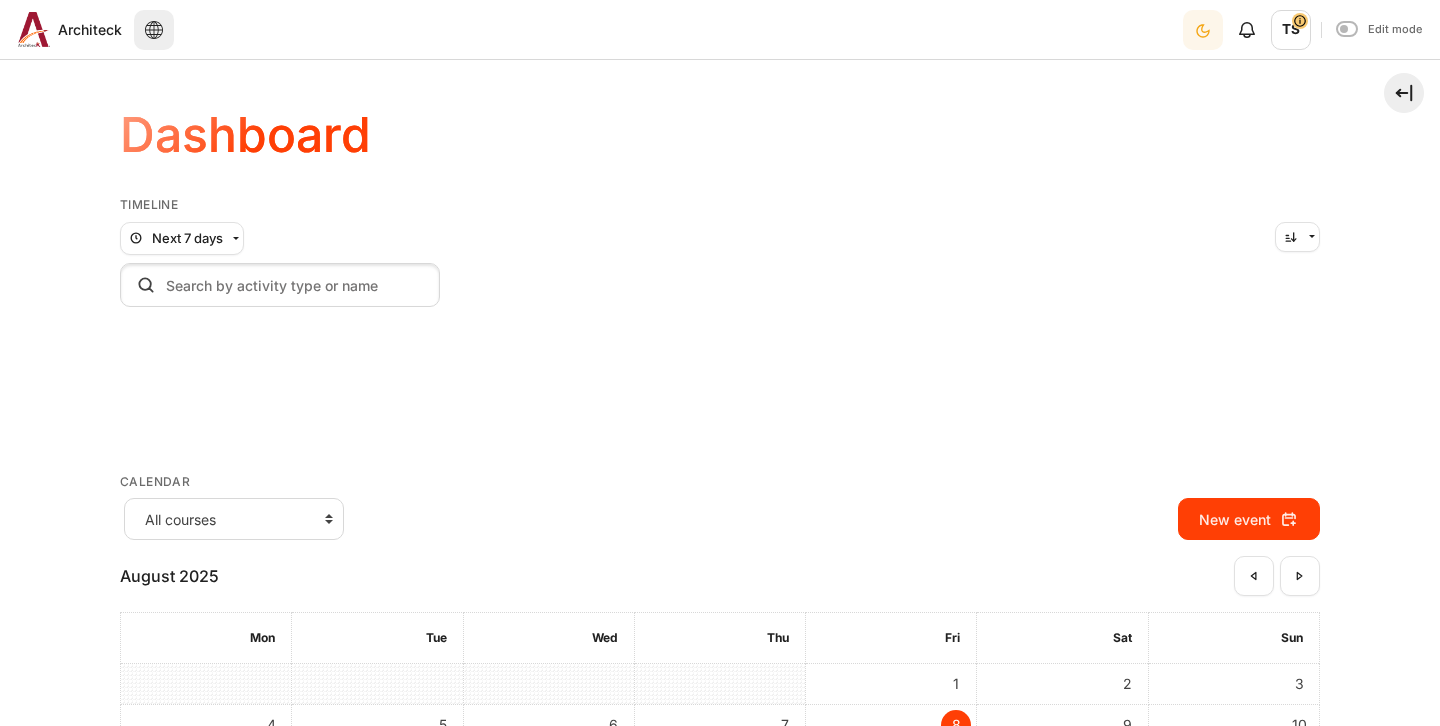 scroll, scrollTop: 0, scrollLeft: 0, axis: both 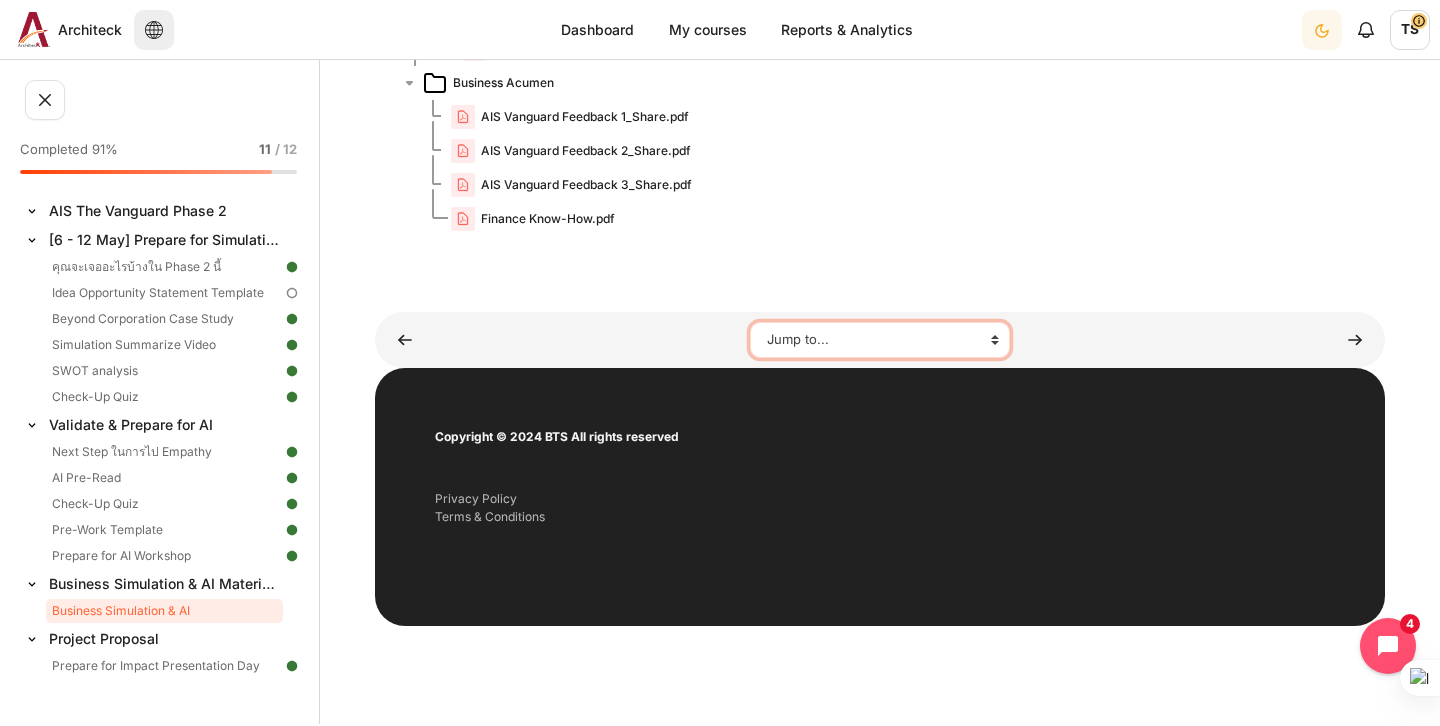 click on "Jump to...
คุณจะเจออะไรบ้างใน Phase 2 นี้
Idea Opportunity Statement Template
Beyond Corporation Case Study
Simulation Summarize Video
SWOT analysis
Check-Up Quiz
Next Step ในการไป Empathy
AI Pre-Read
Check-Up Quiz
Pre-Work Template
Prepare for AI Workshop
Prepare for Impact Presentation Day" at bounding box center (880, 340) 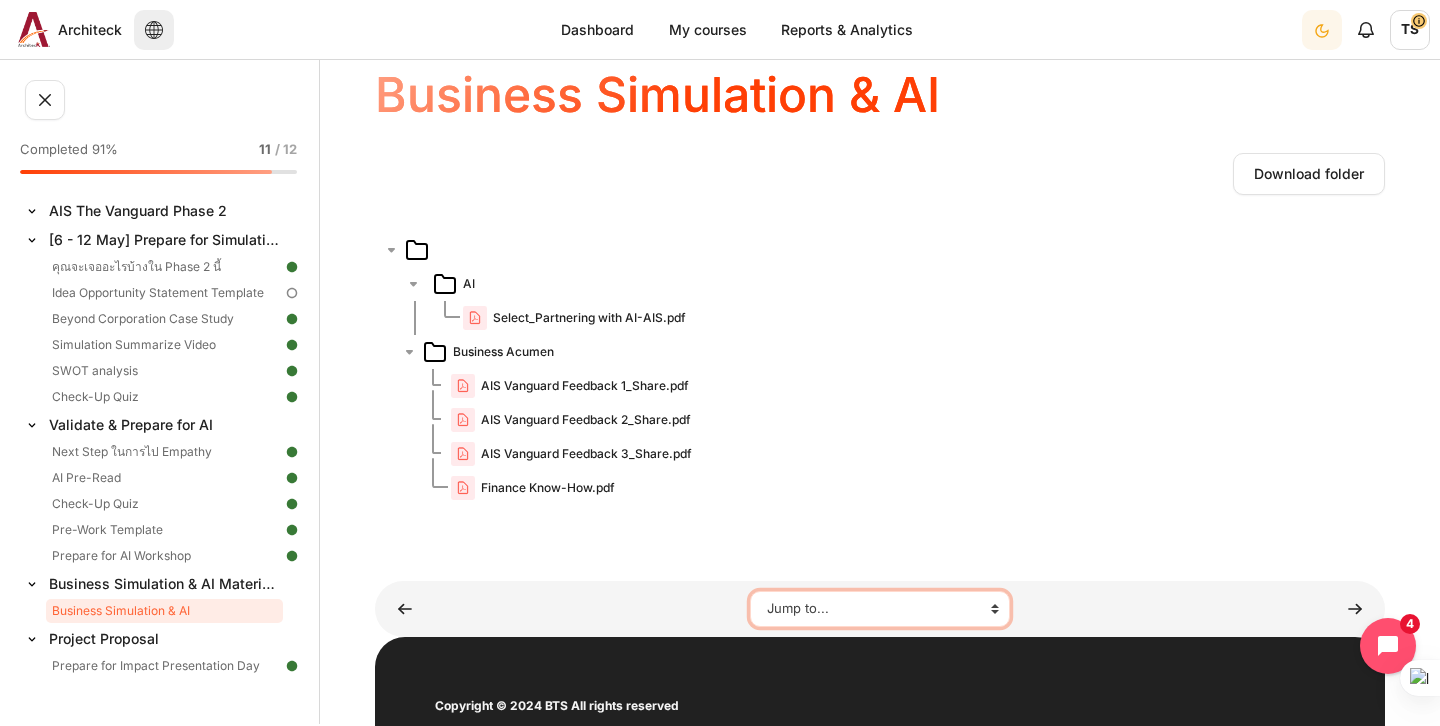 scroll, scrollTop: 0, scrollLeft: 0, axis: both 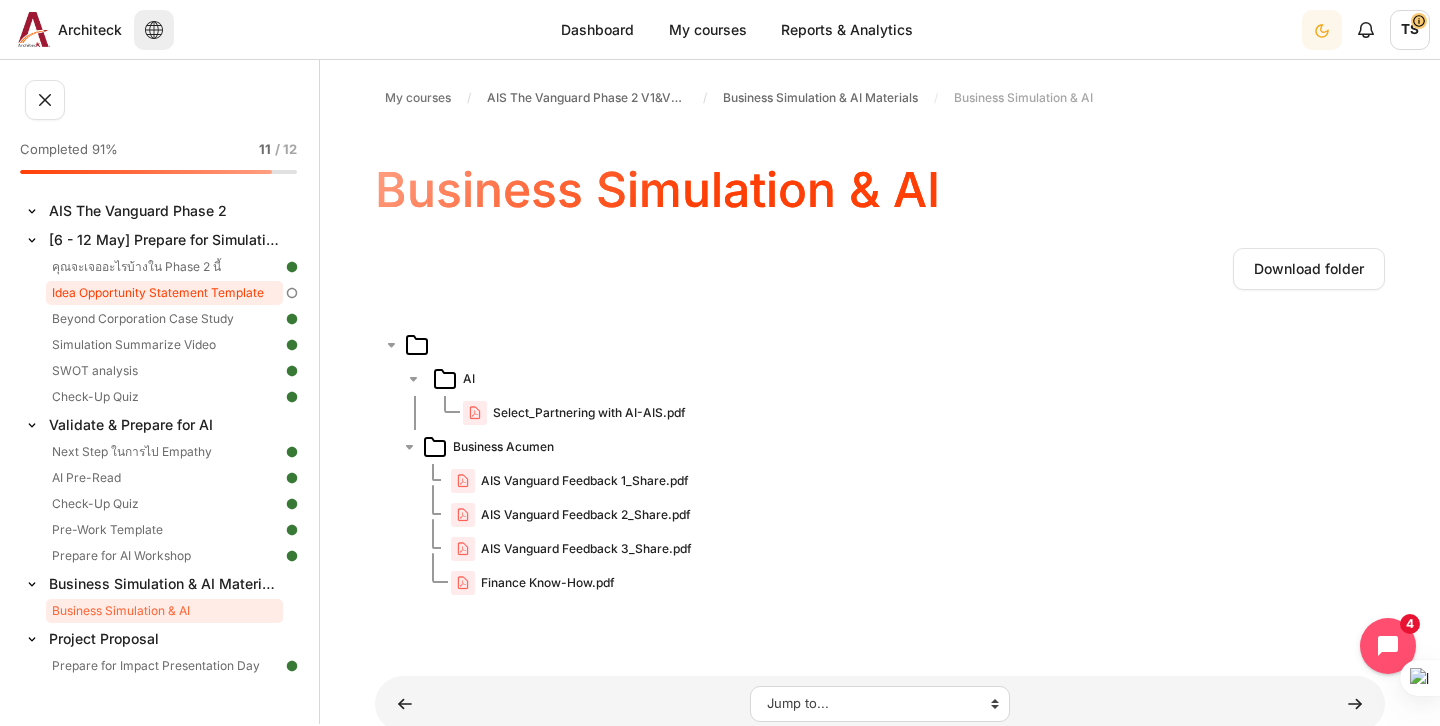 click on "Idea Opportunity Statement Template" at bounding box center (164, 293) 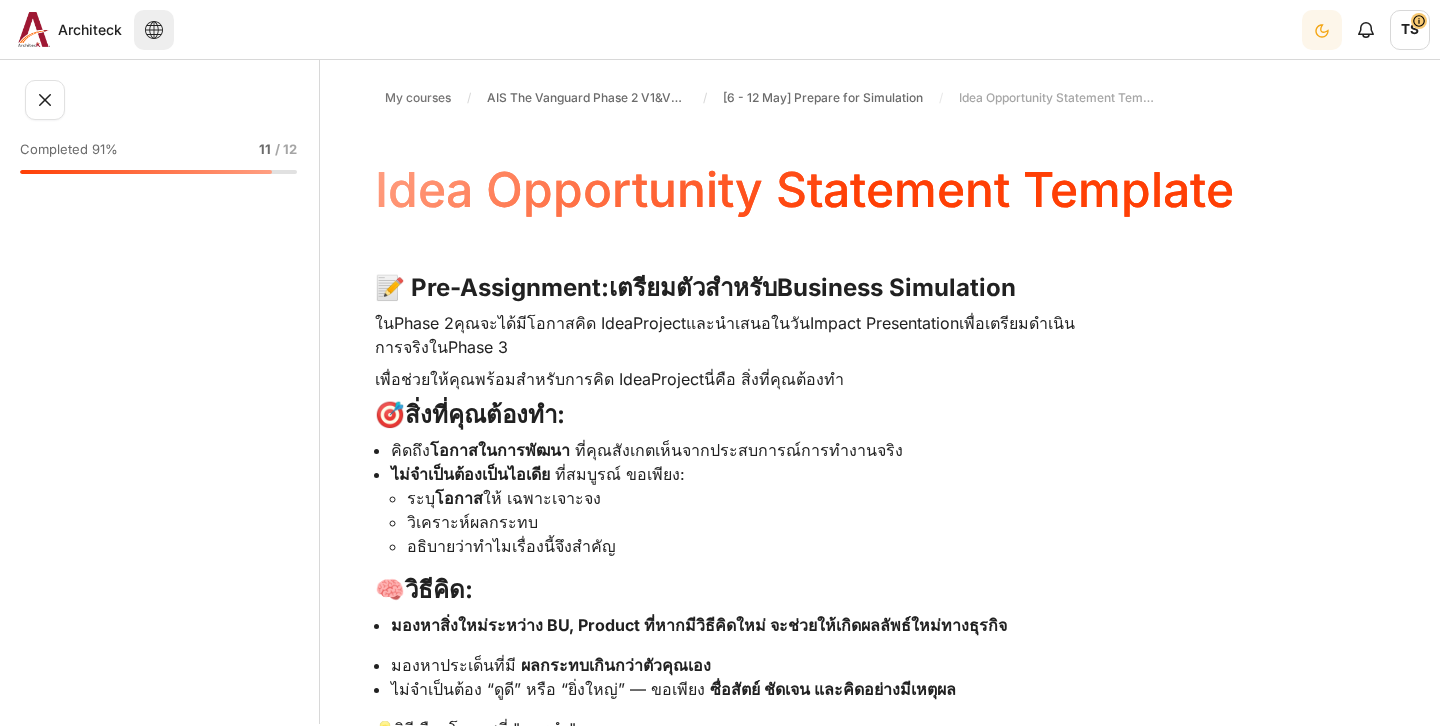 scroll, scrollTop: 0, scrollLeft: 0, axis: both 